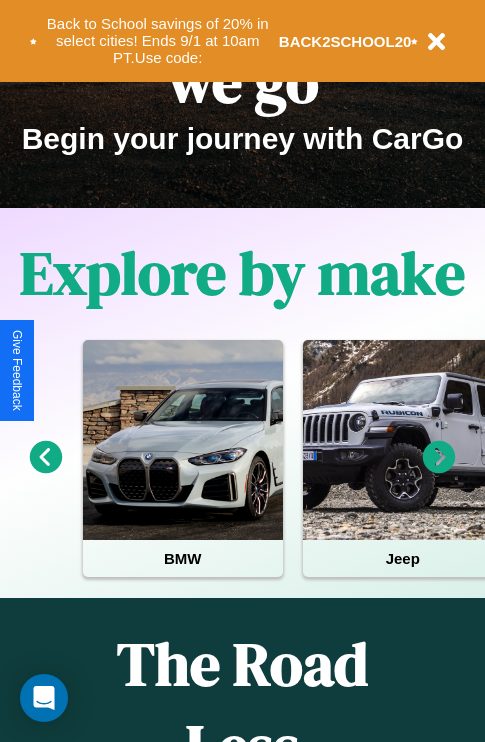 scroll, scrollTop: 308, scrollLeft: 0, axis: vertical 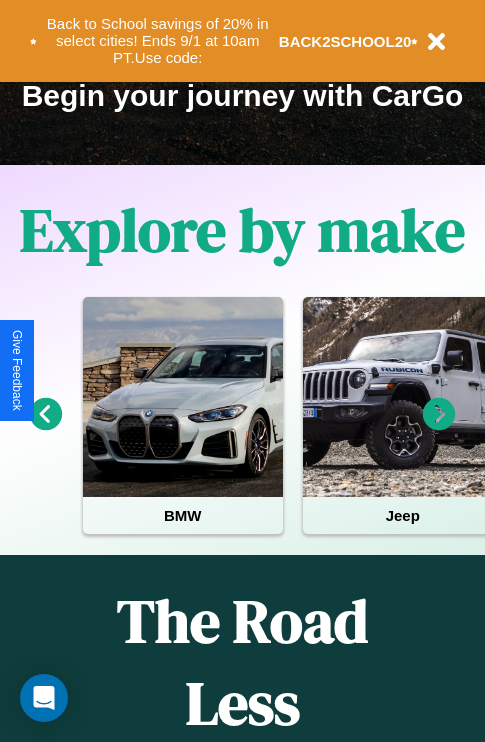 click 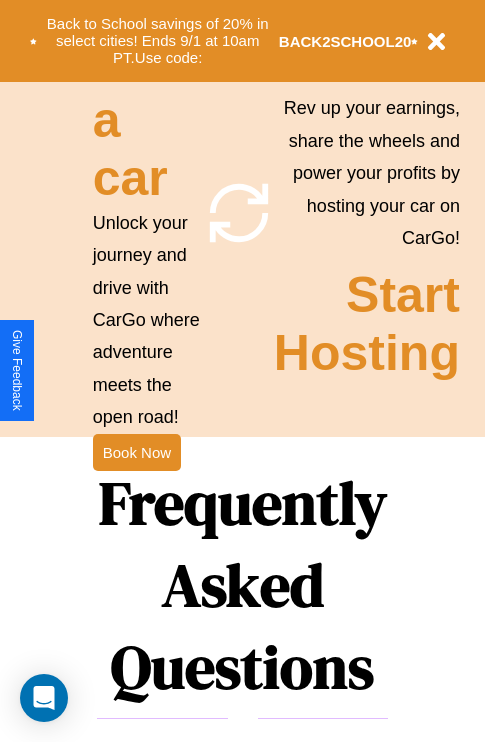 scroll, scrollTop: 1947, scrollLeft: 0, axis: vertical 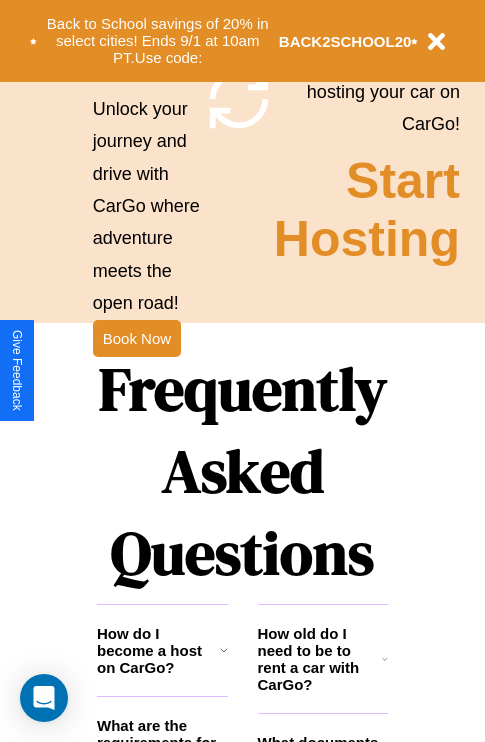 click on "Frequently Asked Questions" at bounding box center (242, 471) 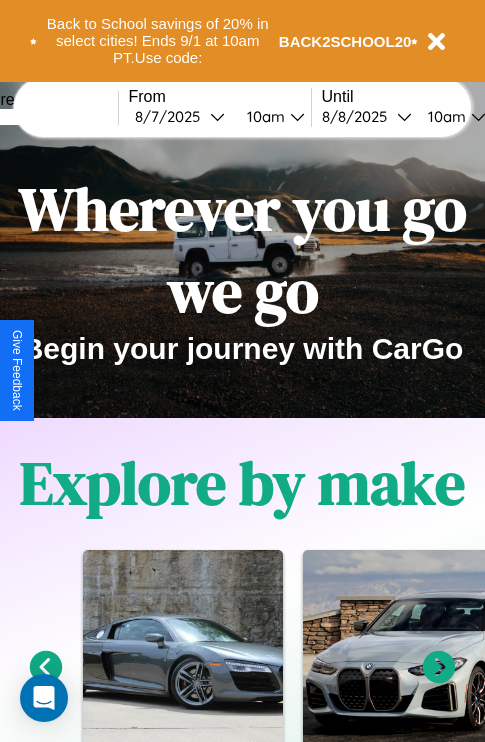 scroll, scrollTop: 0, scrollLeft: 0, axis: both 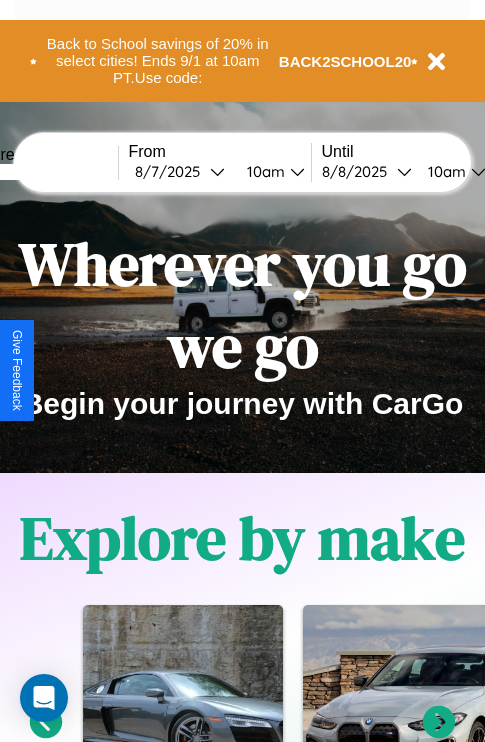 click at bounding box center (43, 172) 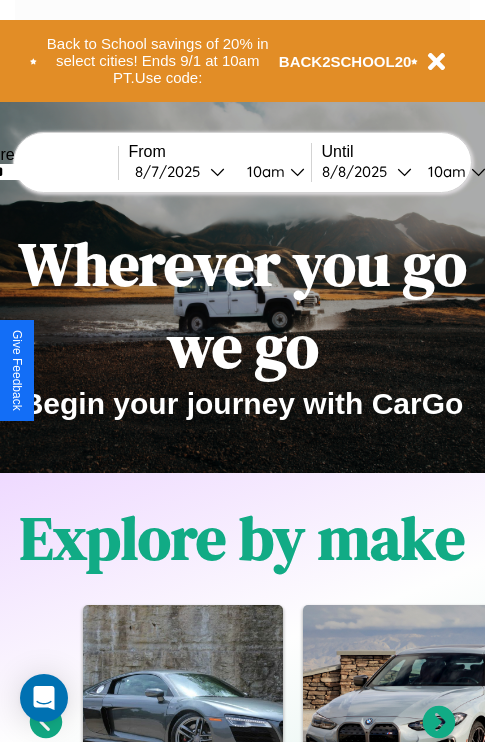 type on "******" 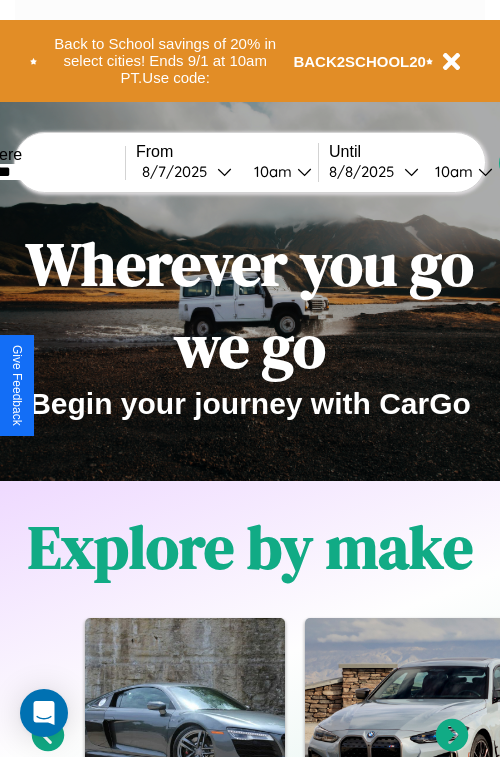 select on "*" 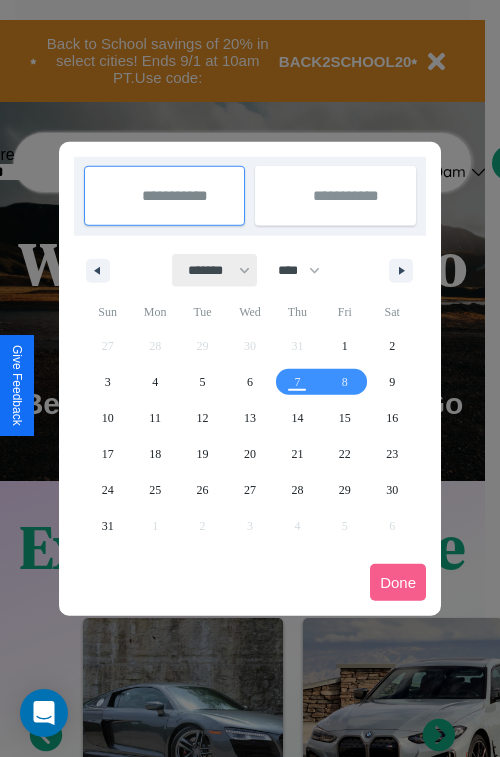 click on "******* ******** ***** ***** *** **** **** ****** ********* ******* ******** ********" at bounding box center (215, 270) 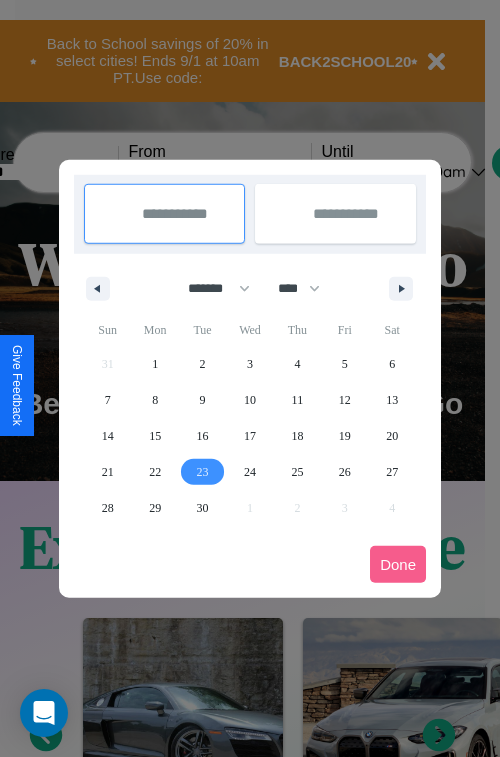 click on "23" at bounding box center (203, 472) 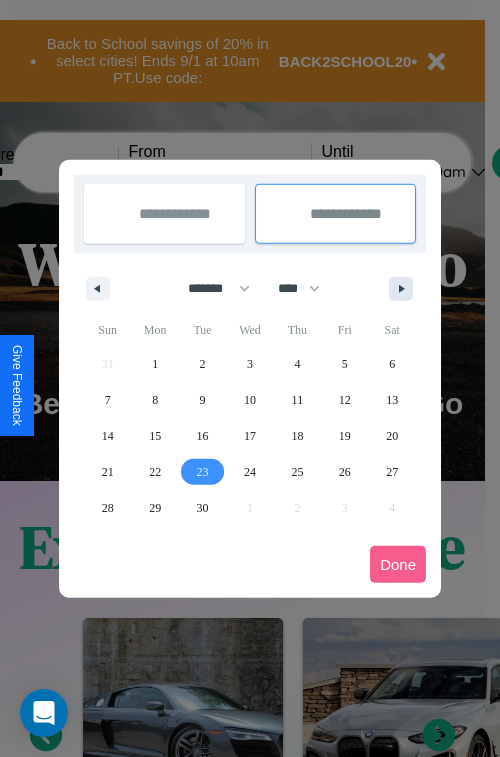 click at bounding box center (405, 289) 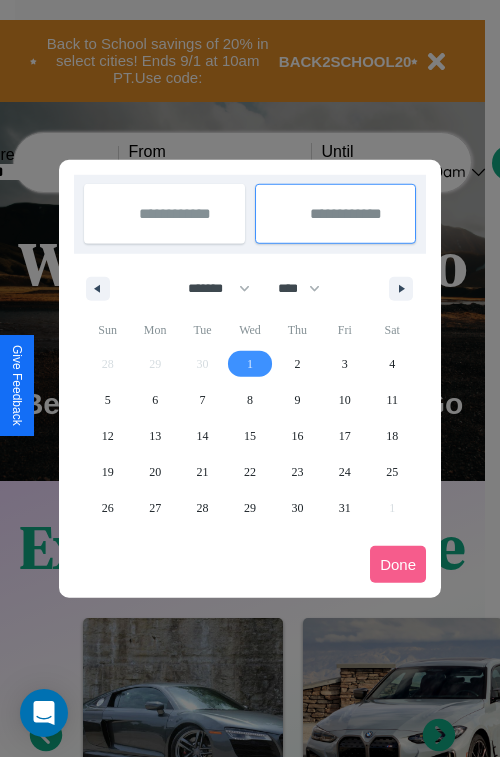 click on "1" at bounding box center (250, 364) 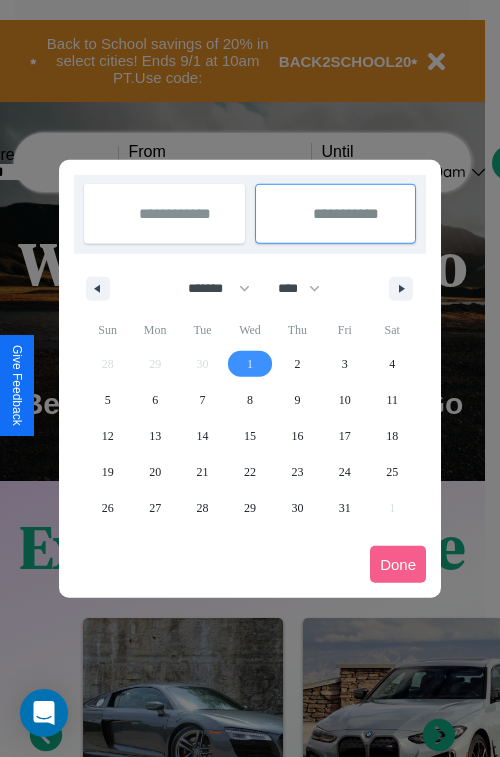 select on "*" 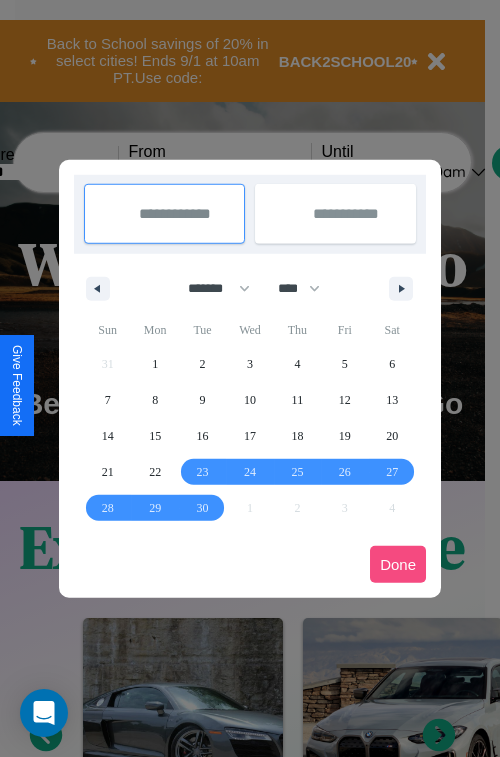 click on "Done" at bounding box center (398, 564) 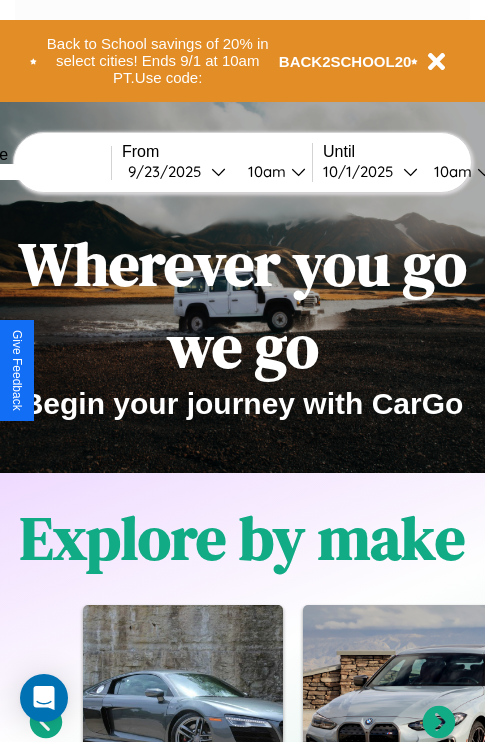 scroll, scrollTop: 0, scrollLeft: 74, axis: horizontal 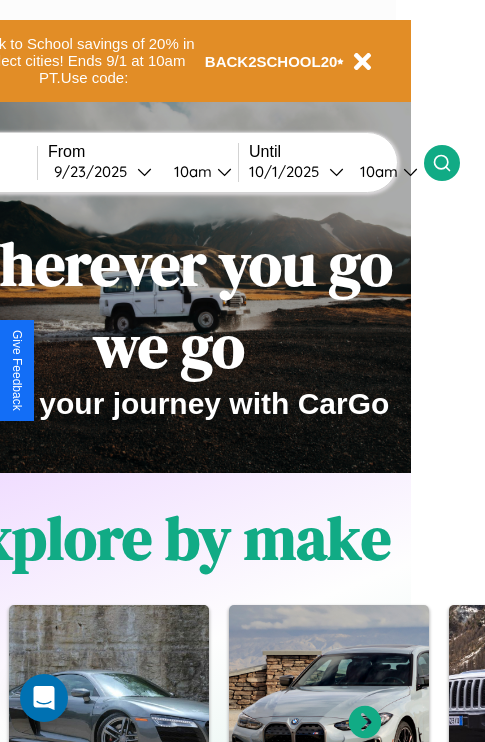 click 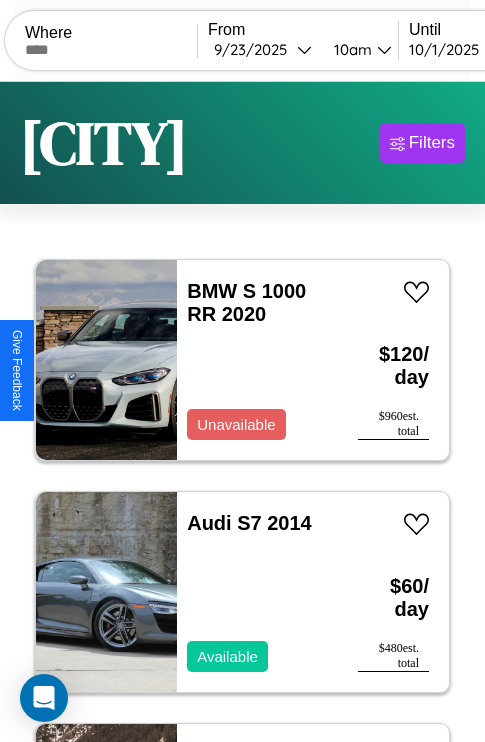 scroll, scrollTop: 89, scrollLeft: 0, axis: vertical 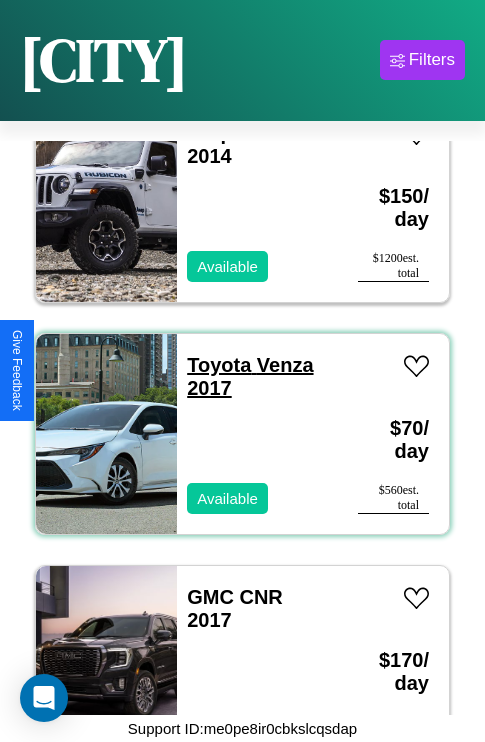 click on "Toyota   Venza   2017" at bounding box center [250, 376] 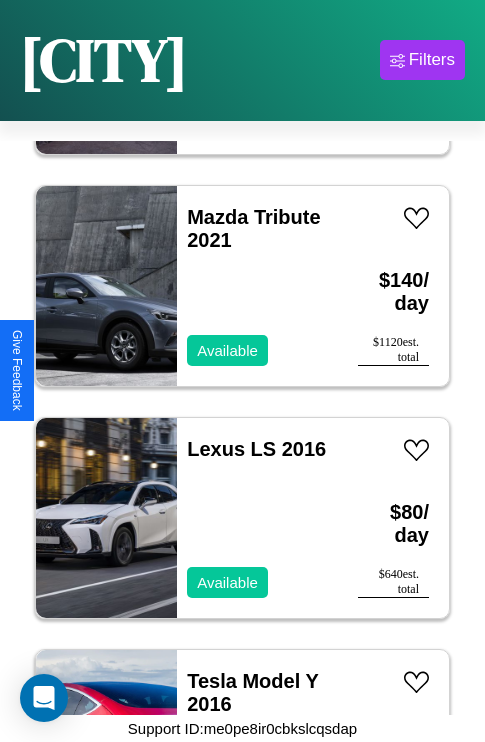 scroll, scrollTop: 3787, scrollLeft: 0, axis: vertical 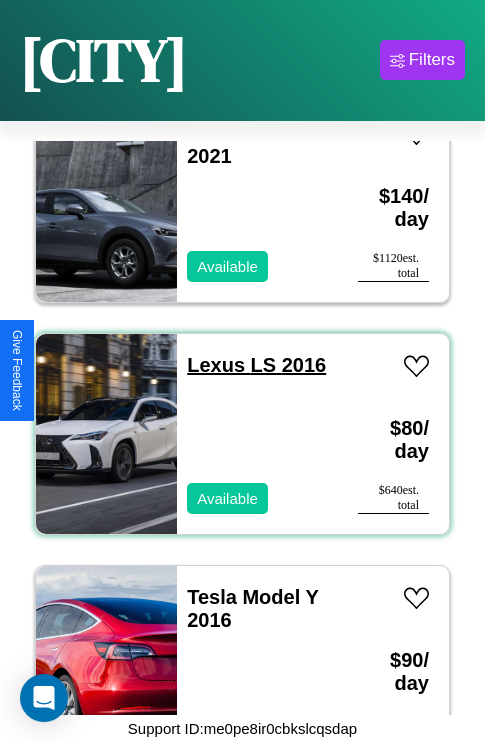 click on "Lexus   LS   2016" at bounding box center (256, 365) 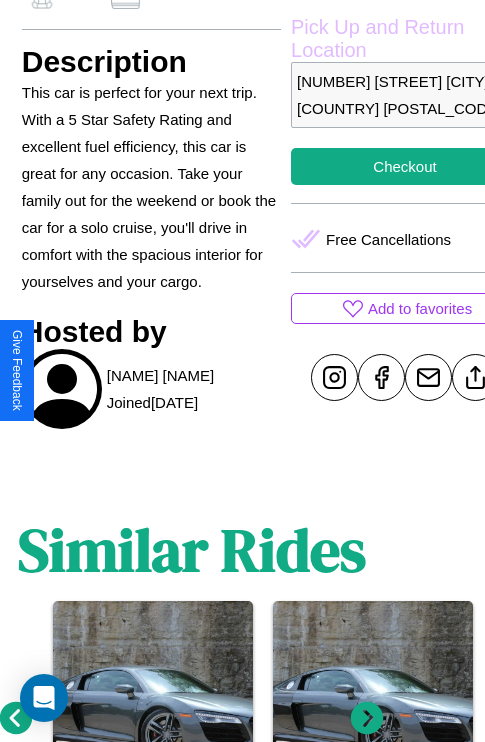 scroll, scrollTop: 619, scrollLeft: 52, axis: both 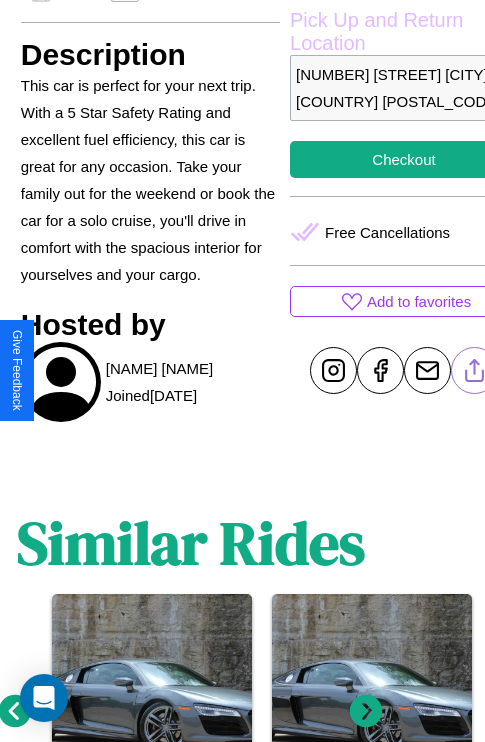click 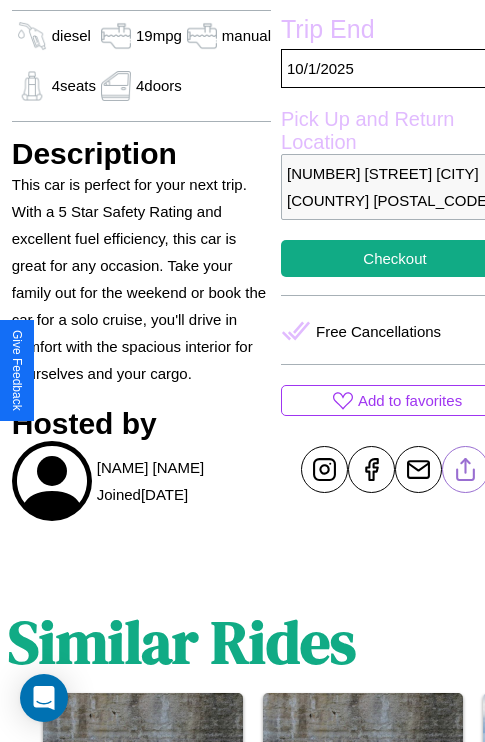 scroll, scrollTop: 408, scrollLeft: 72, axis: both 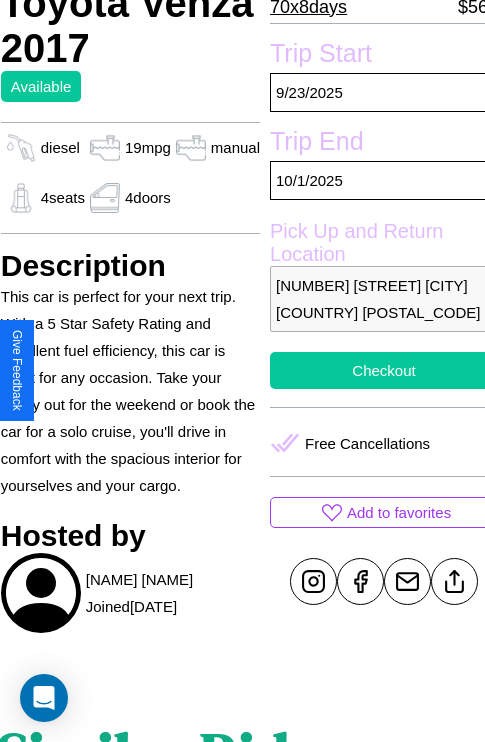 click on "Checkout" at bounding box center (384, 370) 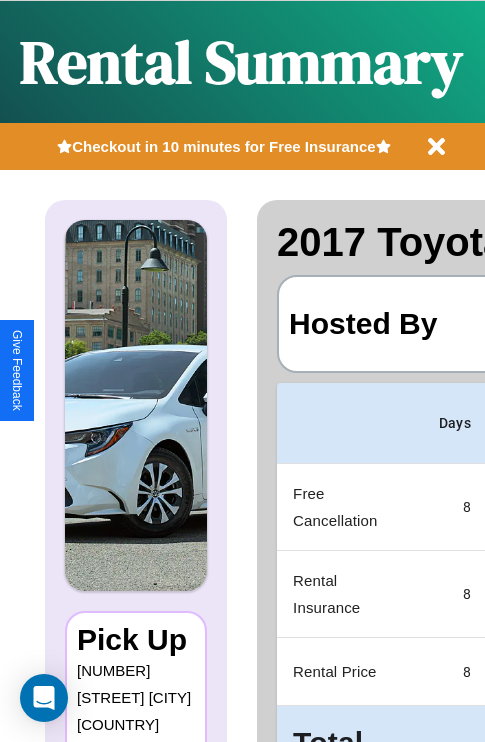 scroll, scrollTop: 0, scrollLeft: 378, axis: horizontal 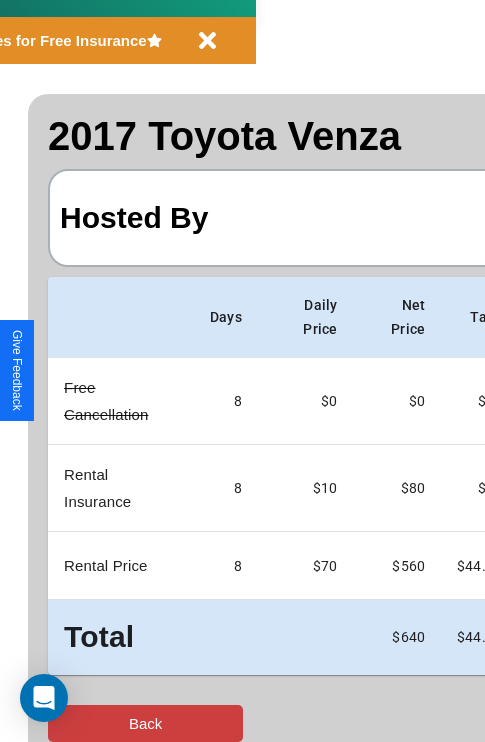 click on "Back" at bounding box center [145, 723] 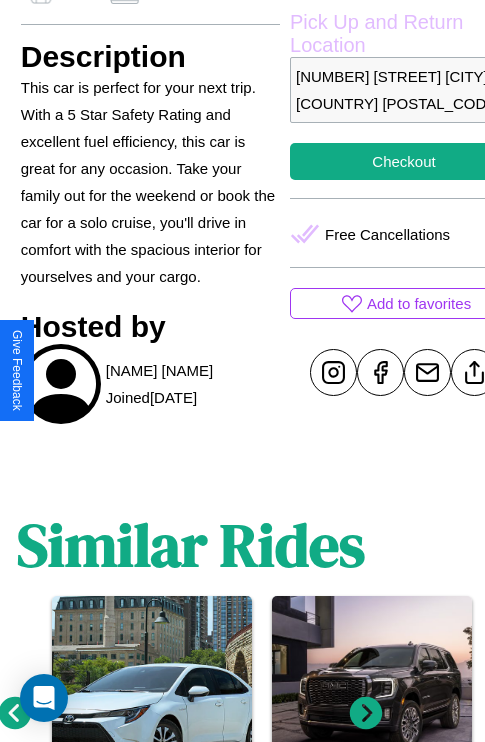 scroll, scrollTop: 619, scrollLeft: 52, axis: both 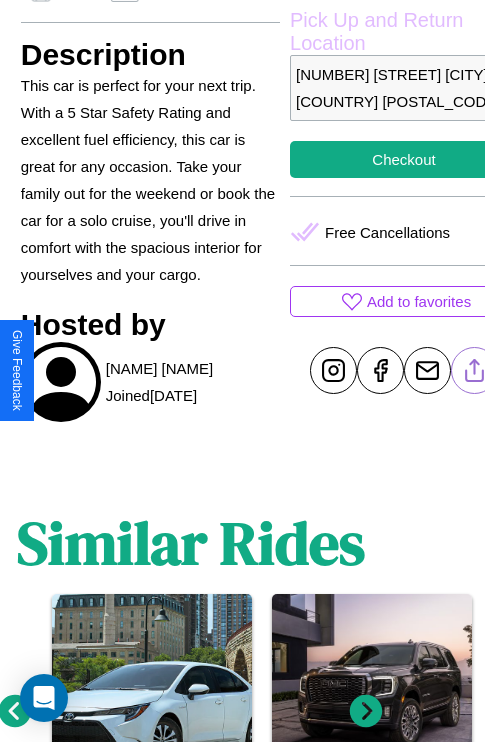 click 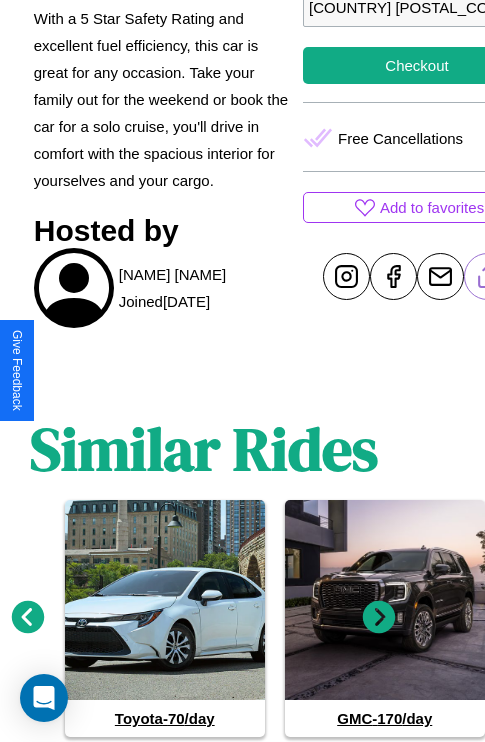 scroll, scrollTop: 775, scrollLeft: 30, axis: both 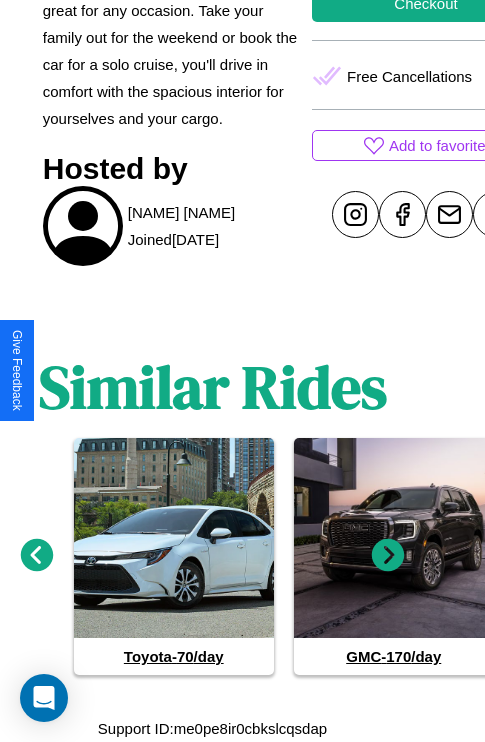 click 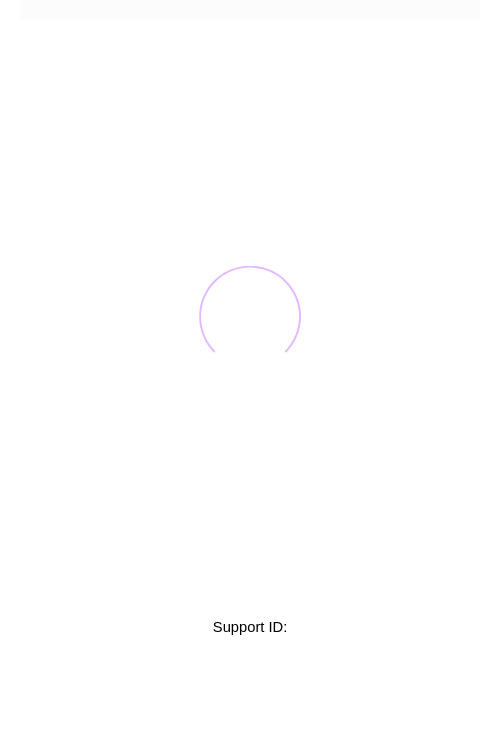scroll, scrollTop: 0, scrollLeft: 0, axis: both 